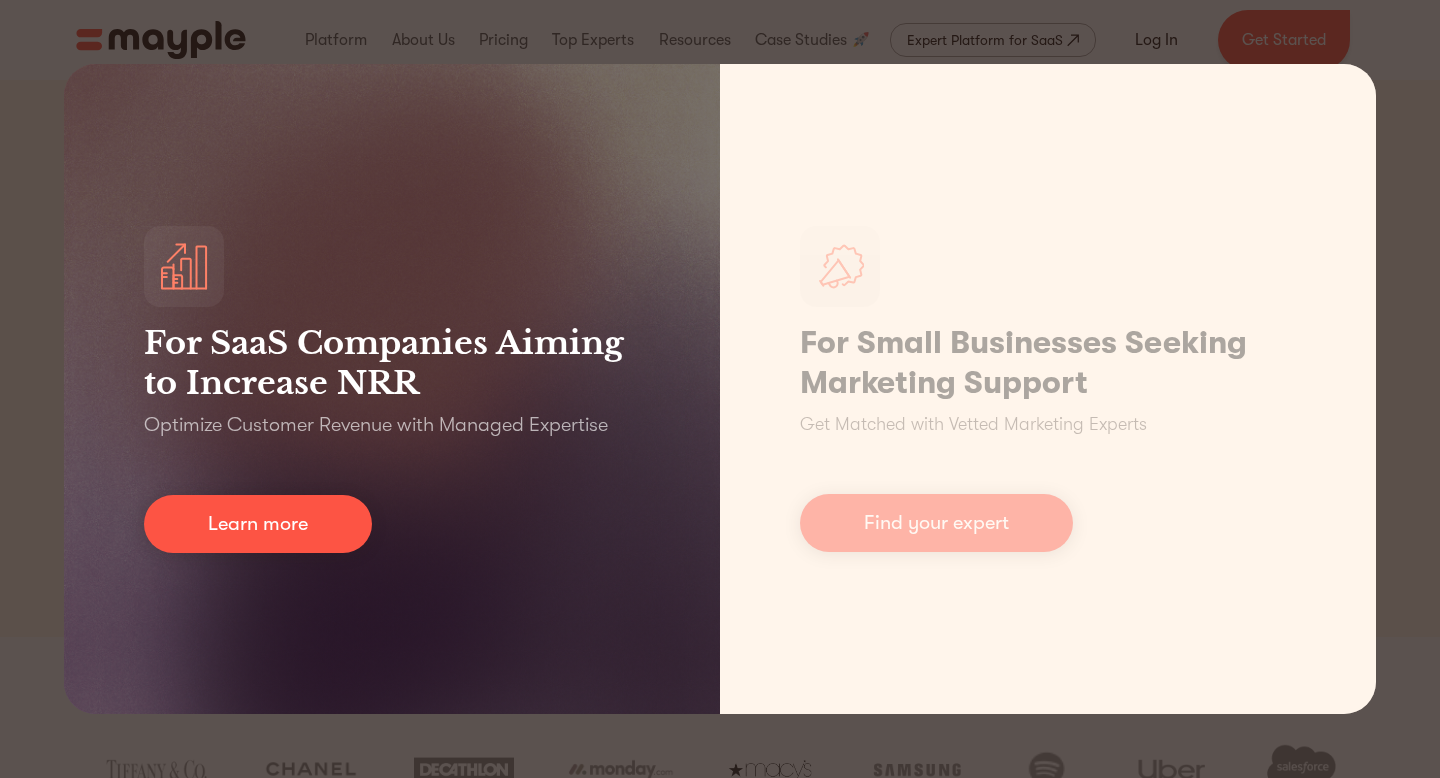 scroll, scrollTop: 0, scrollLeft: 0, axis: both 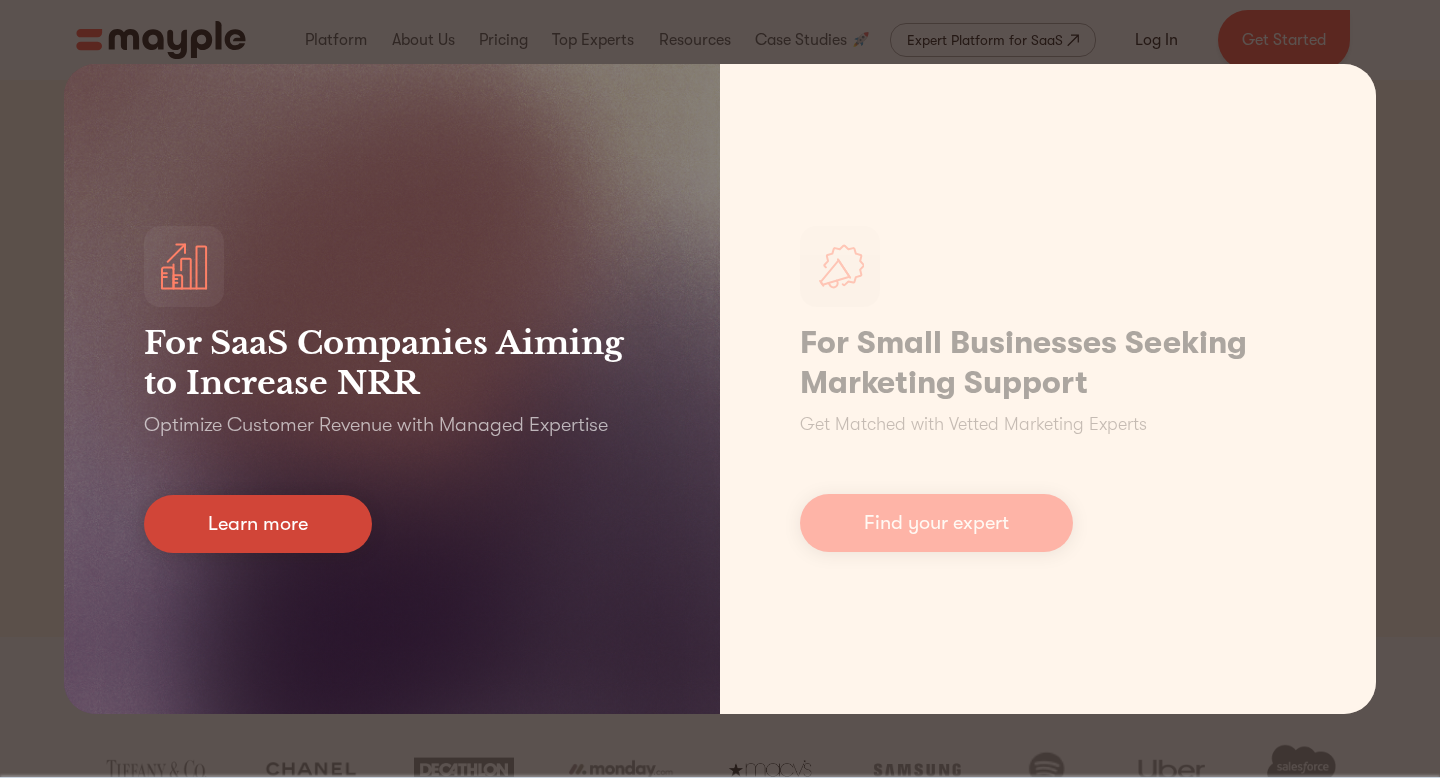 click on "Learn more" at bounding box center (258, 524) 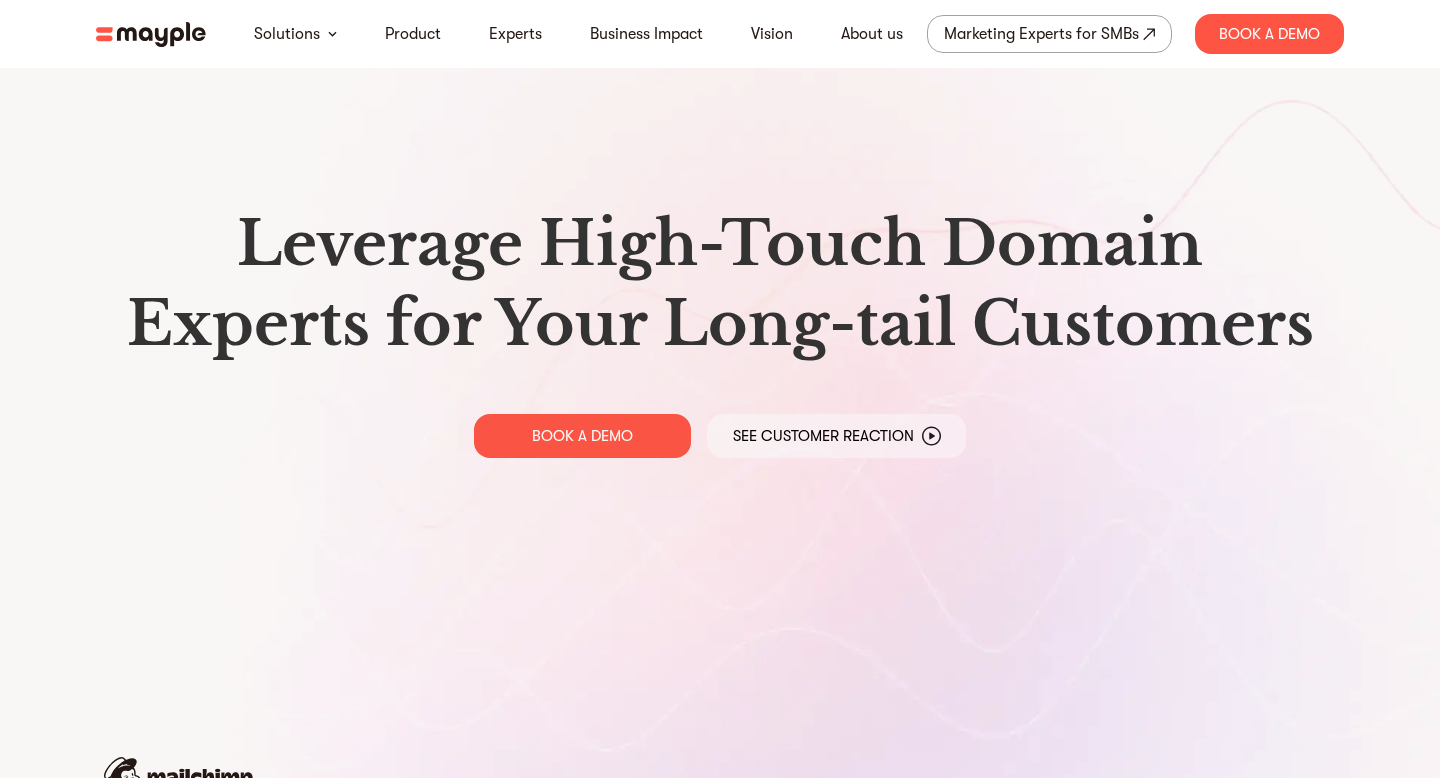 scroll, scrollTop: 0, scrollLeft: 0, axis: both 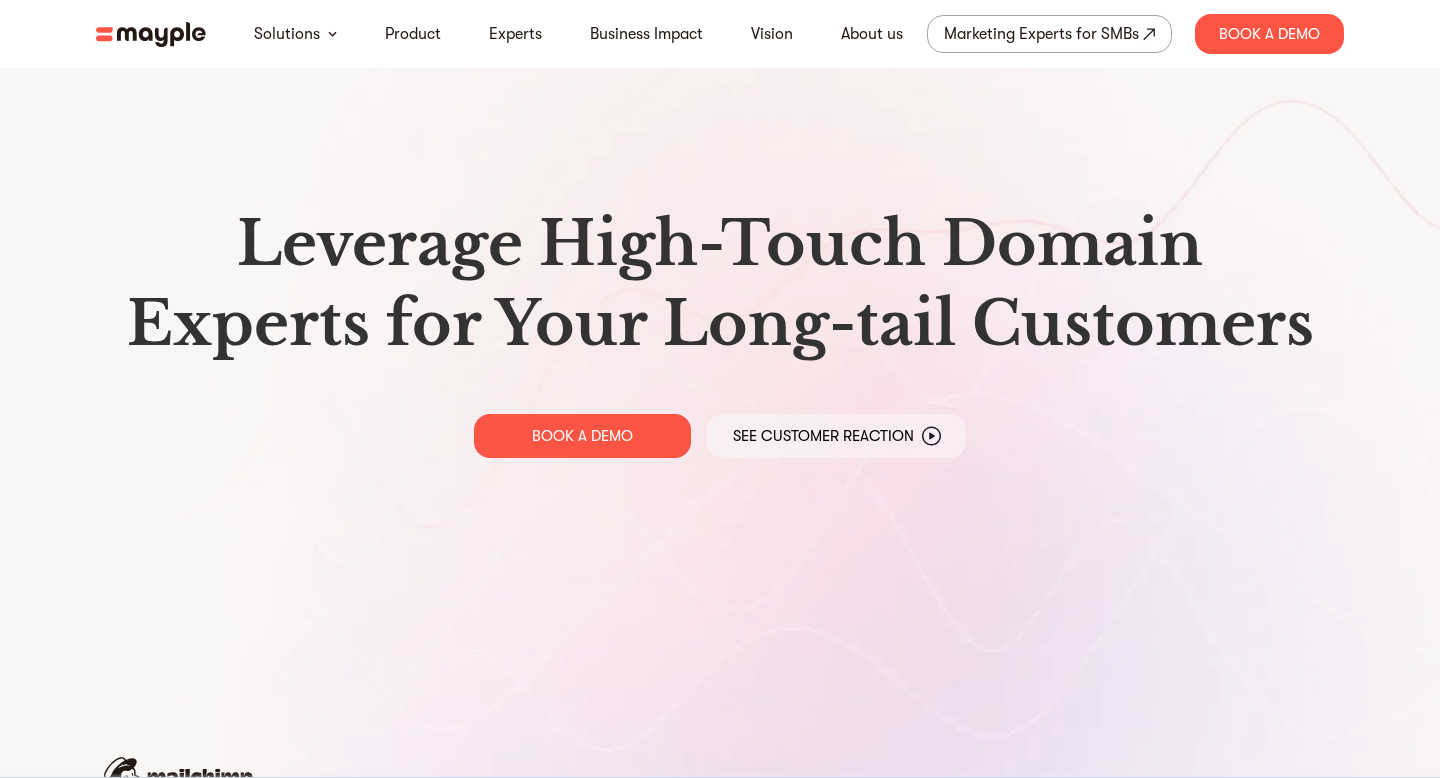 click on "See Customer Reaction" at bounding box center [823, 436] 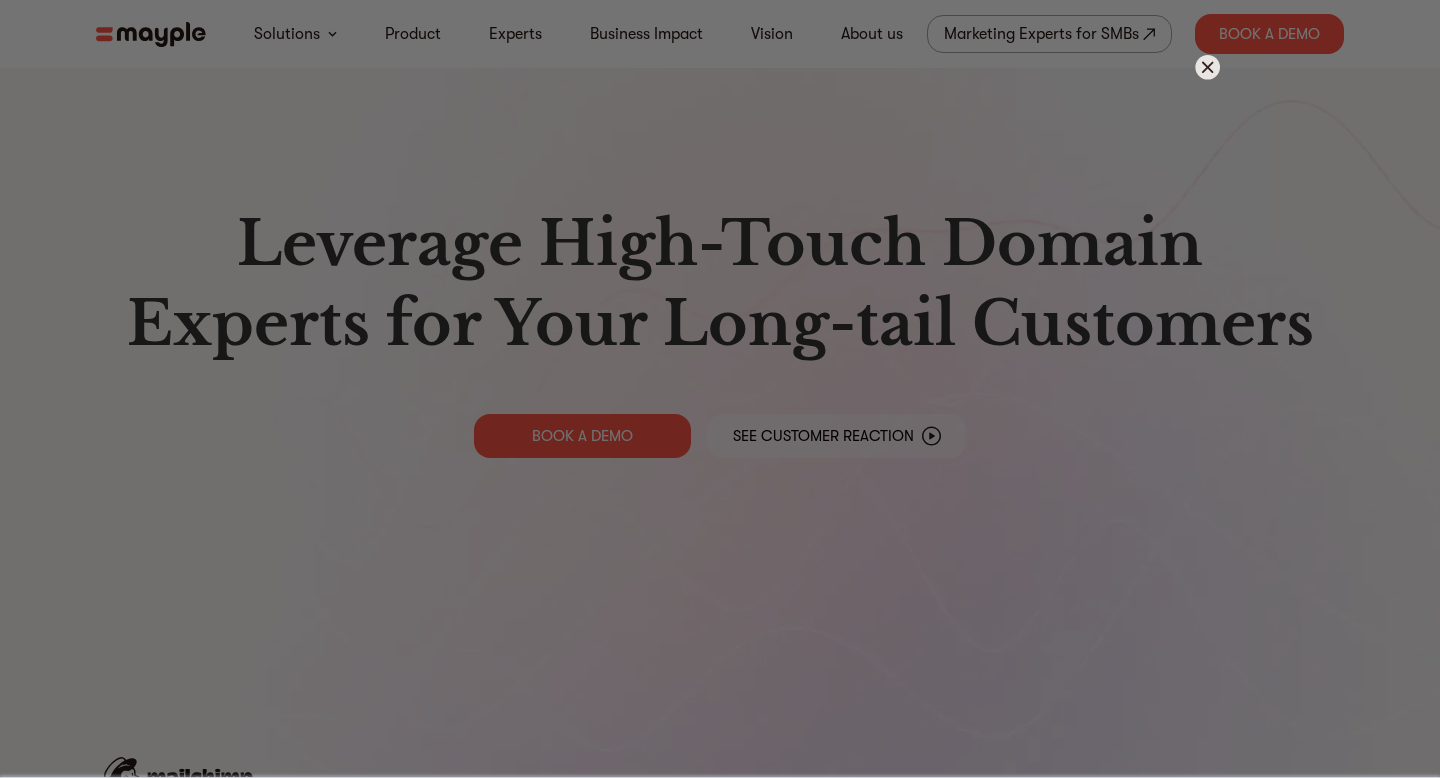 click at bounding box center (720, 389) 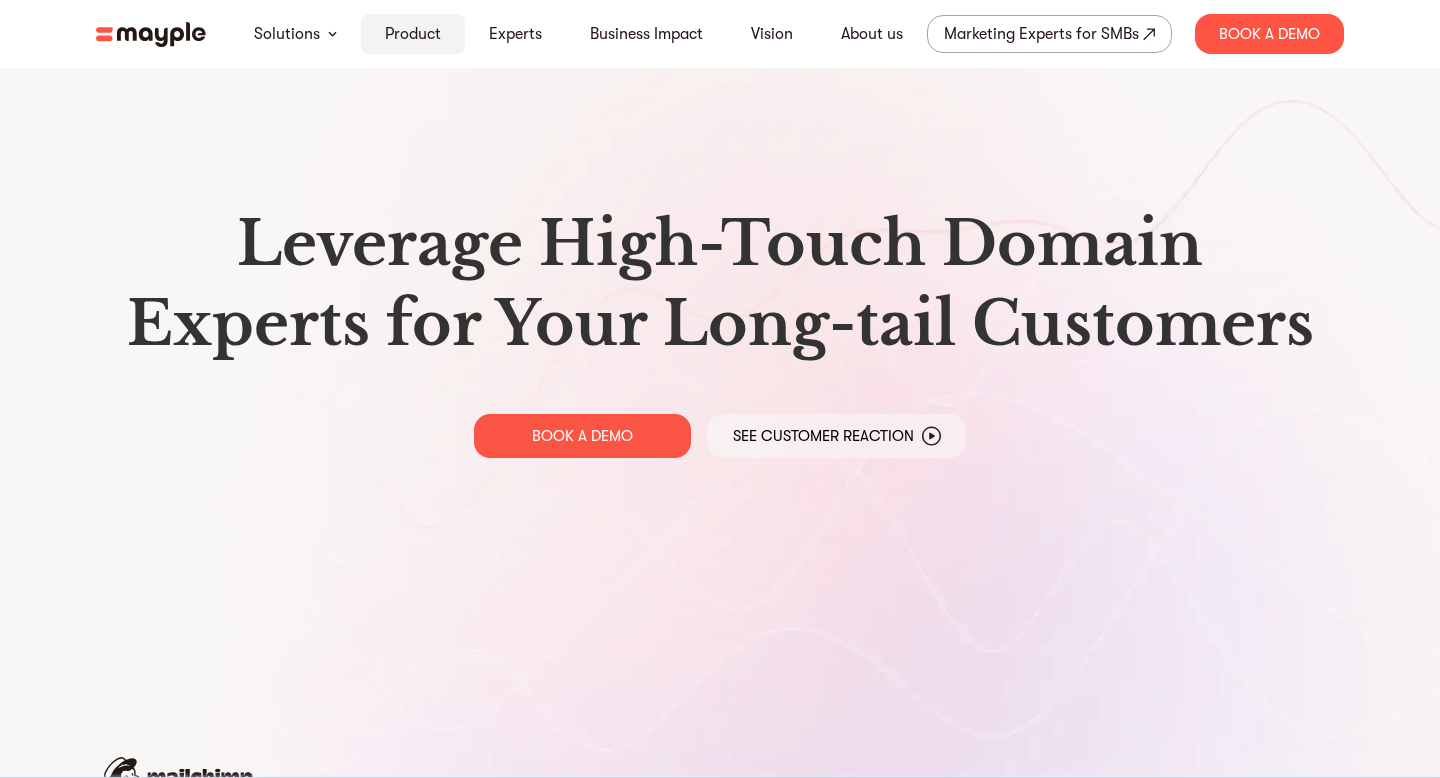 click on "Product" at bounding box center (413, 34) 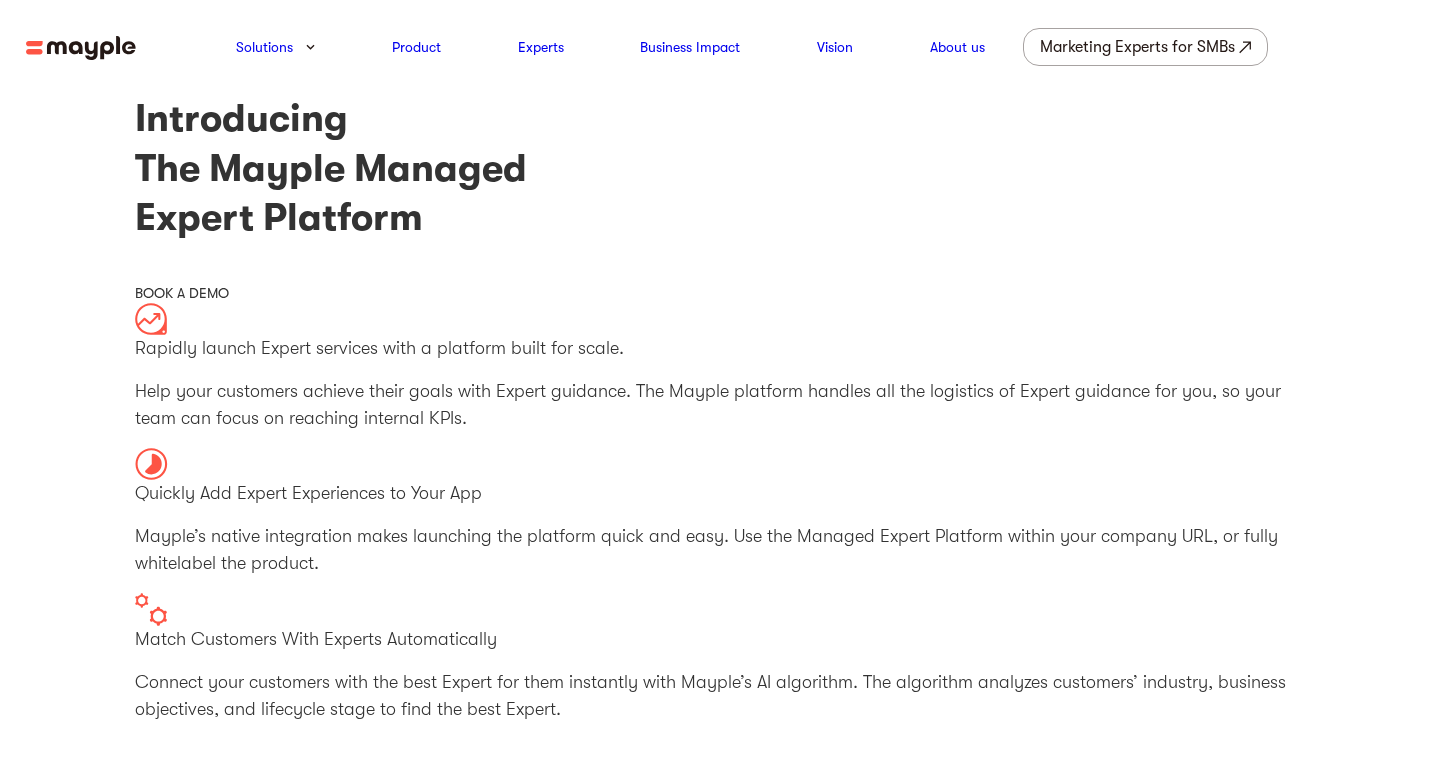 scroll, scrollTop: 0, scrollLeft: 0, axis: both 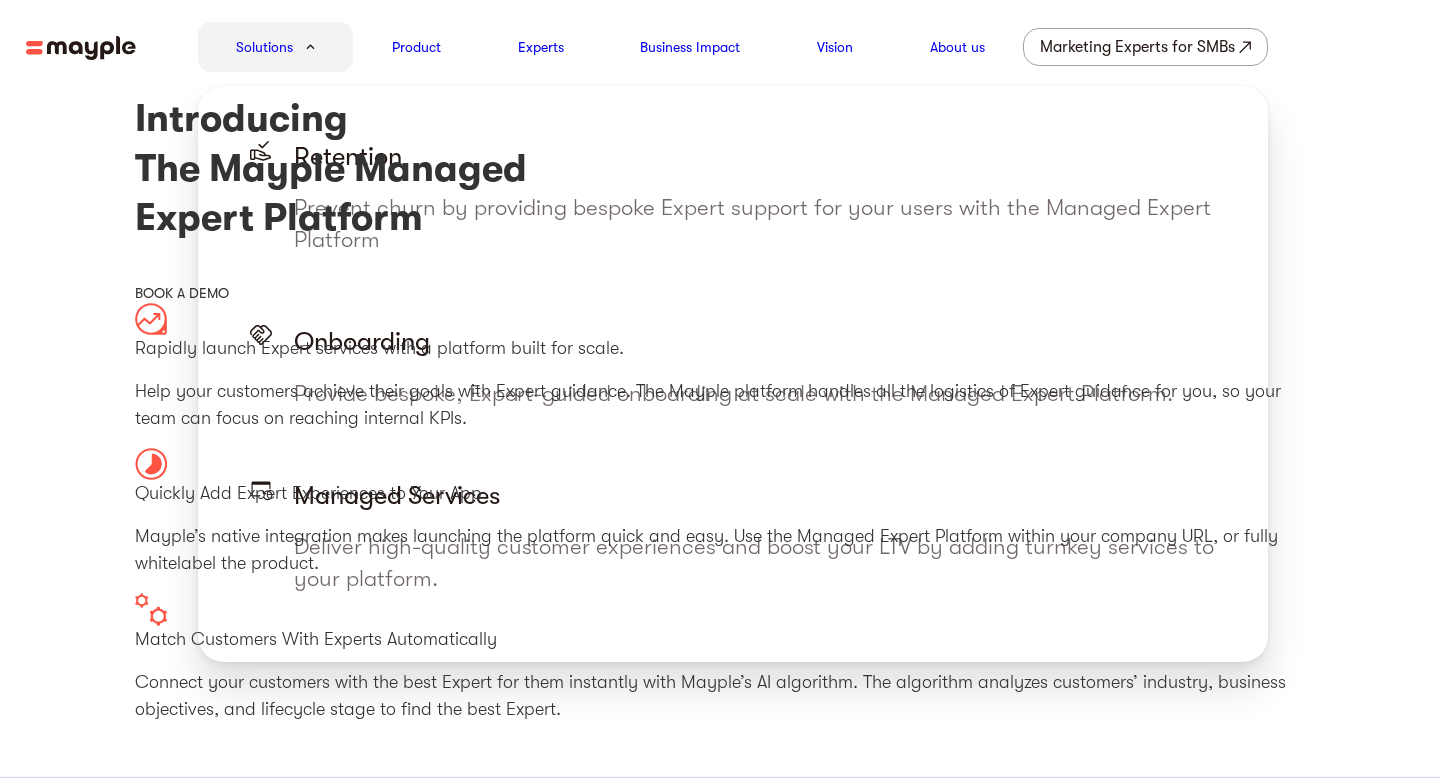 click on "Solutions" at bounding box center [264, 47] 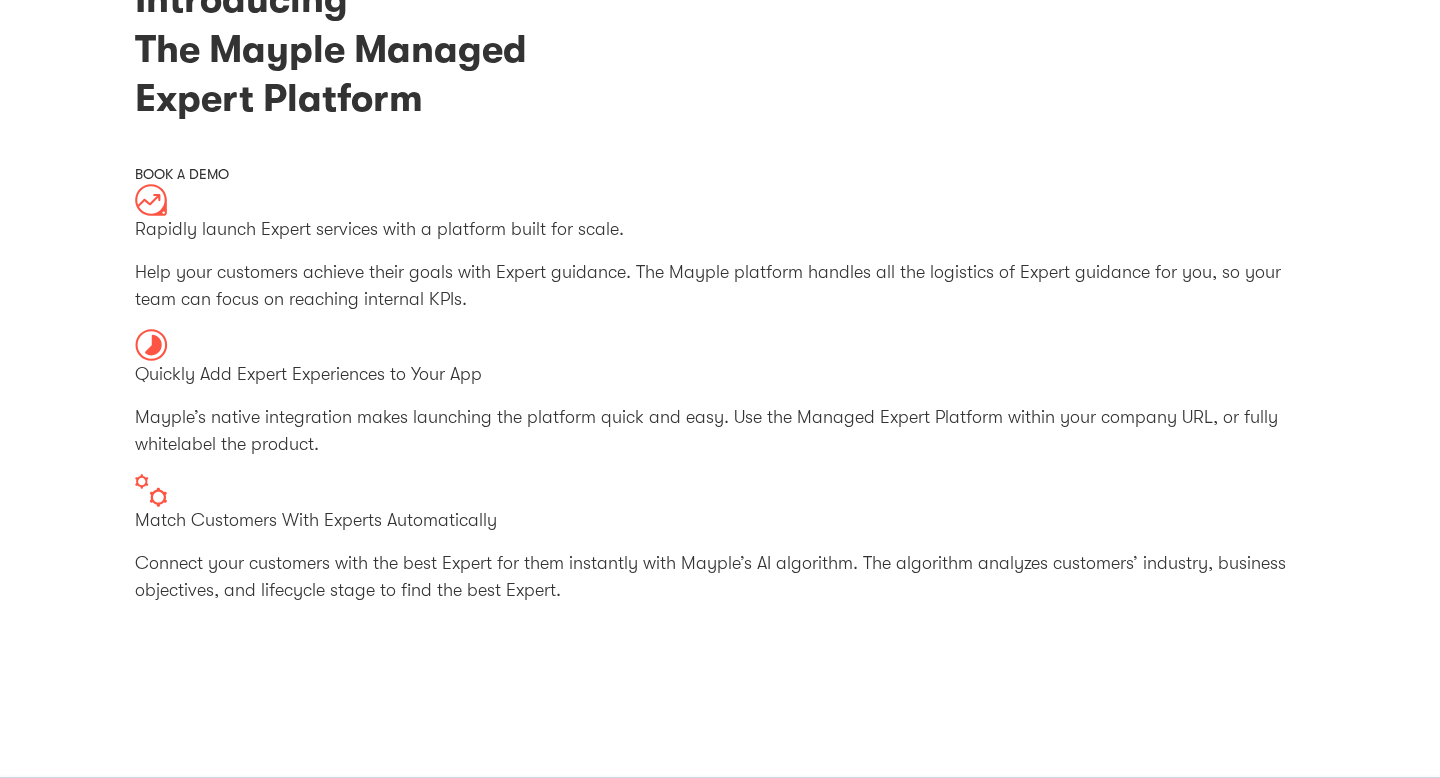 scroll, scrollTop: 0, scrollLeft: 0, axis: both 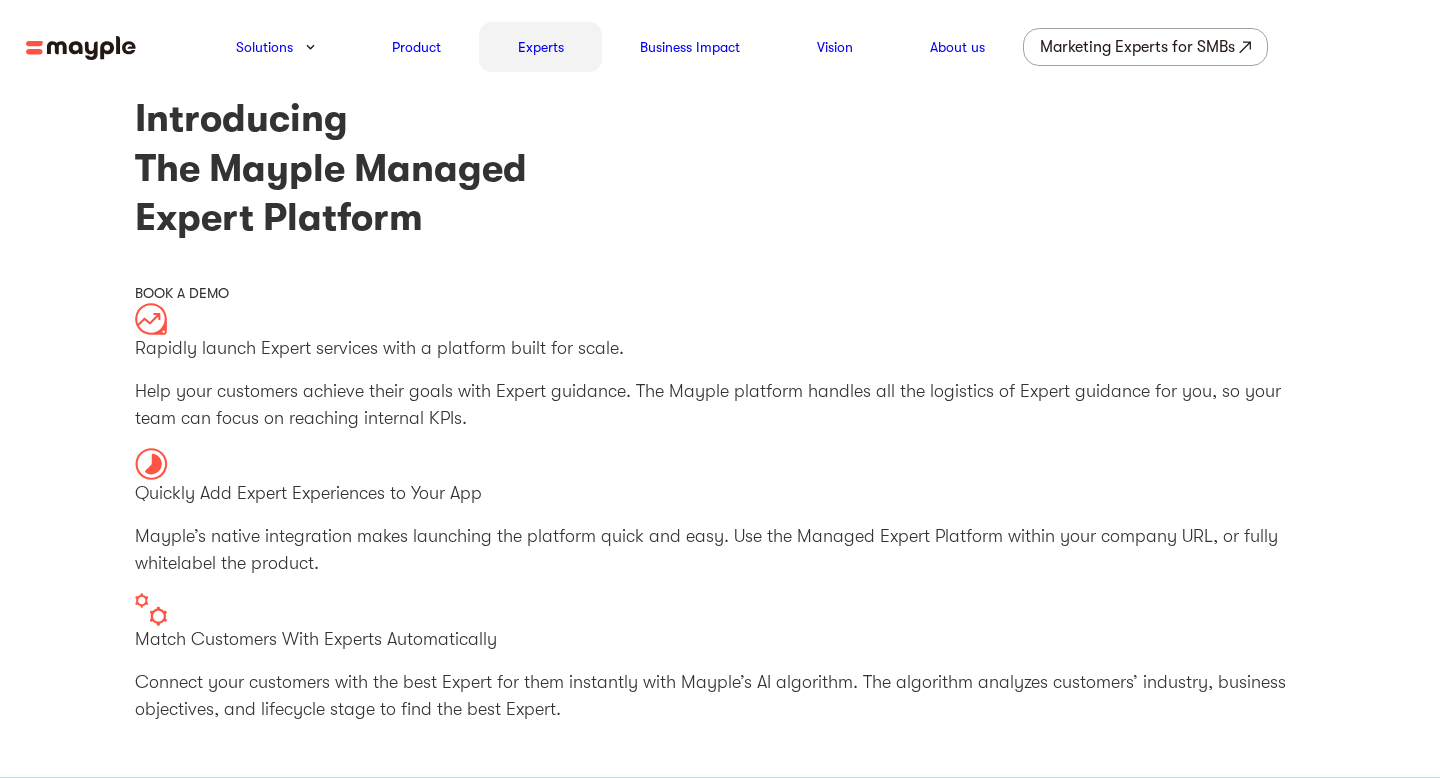 click on "Experts" at bounding box center [541, 47] 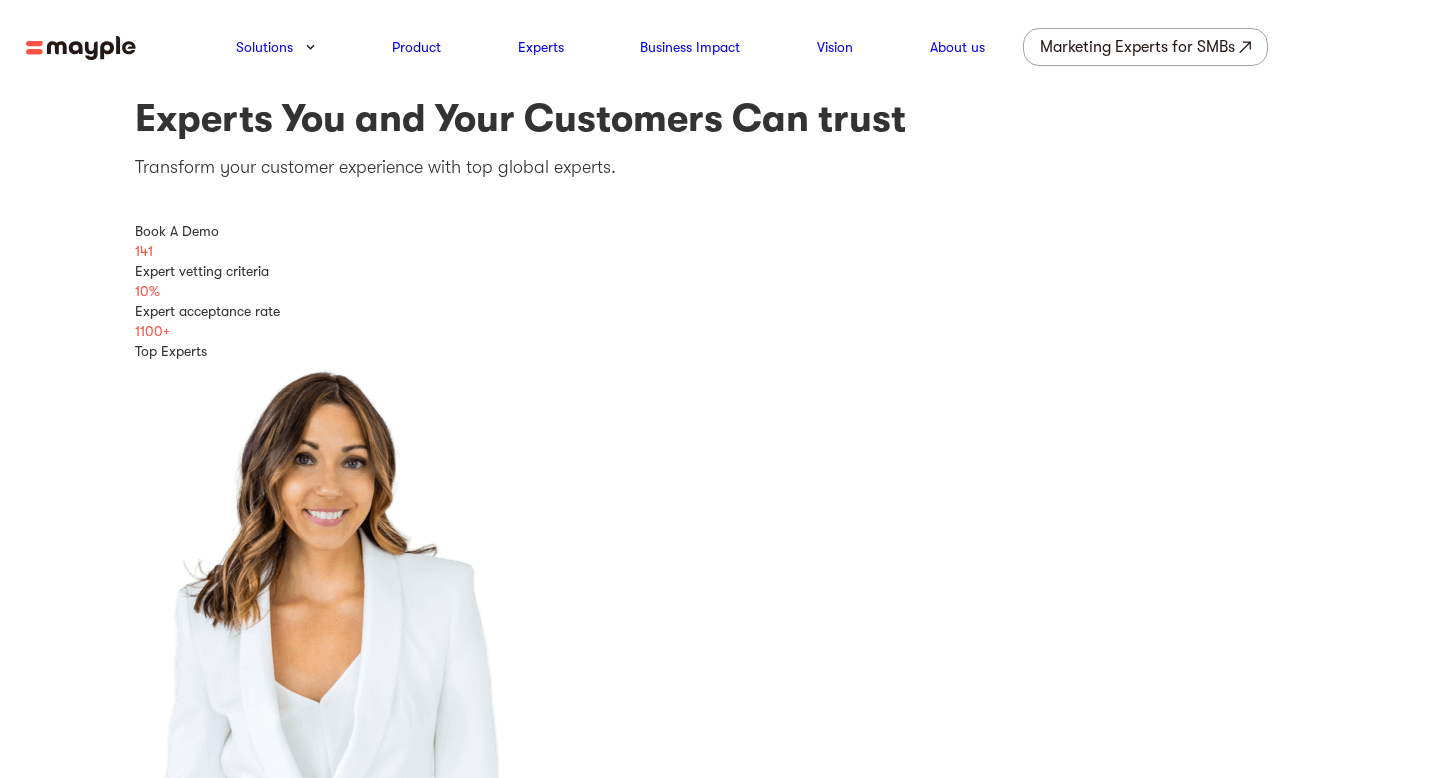 scroll, scrollTop: 0, scrollLeft: 0, axis: both 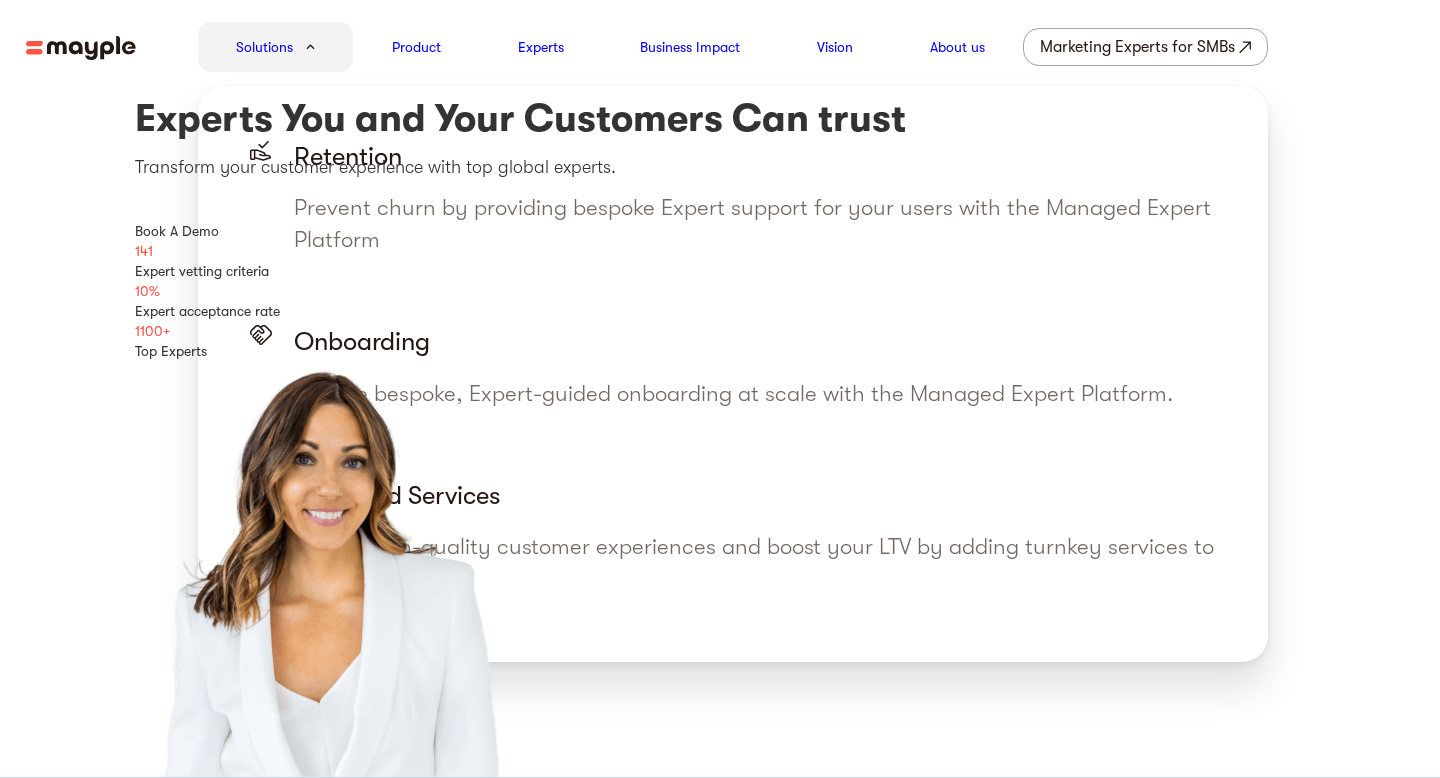 click on "Solutions" at bounding box center [264, 47] 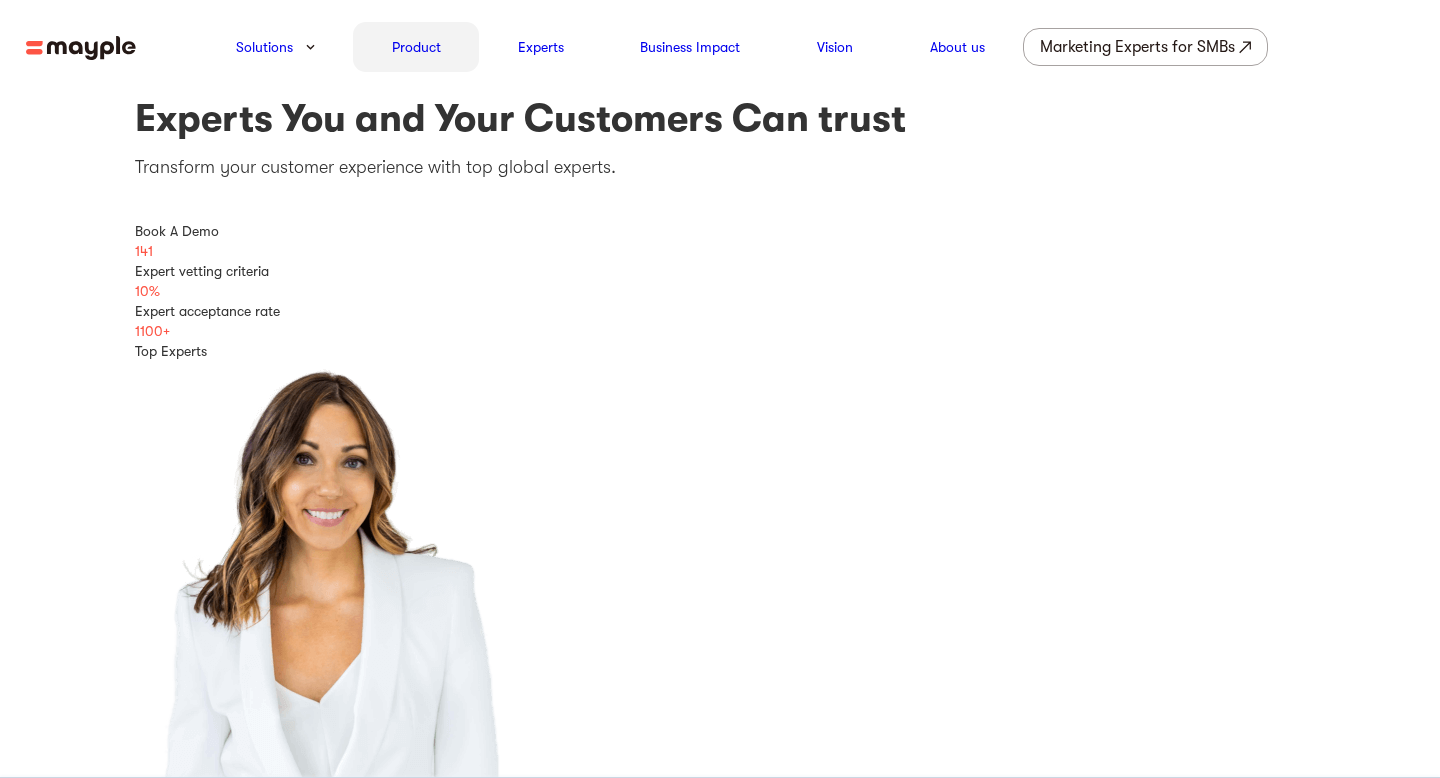 click on "Product" at bounding box center [416, 47] 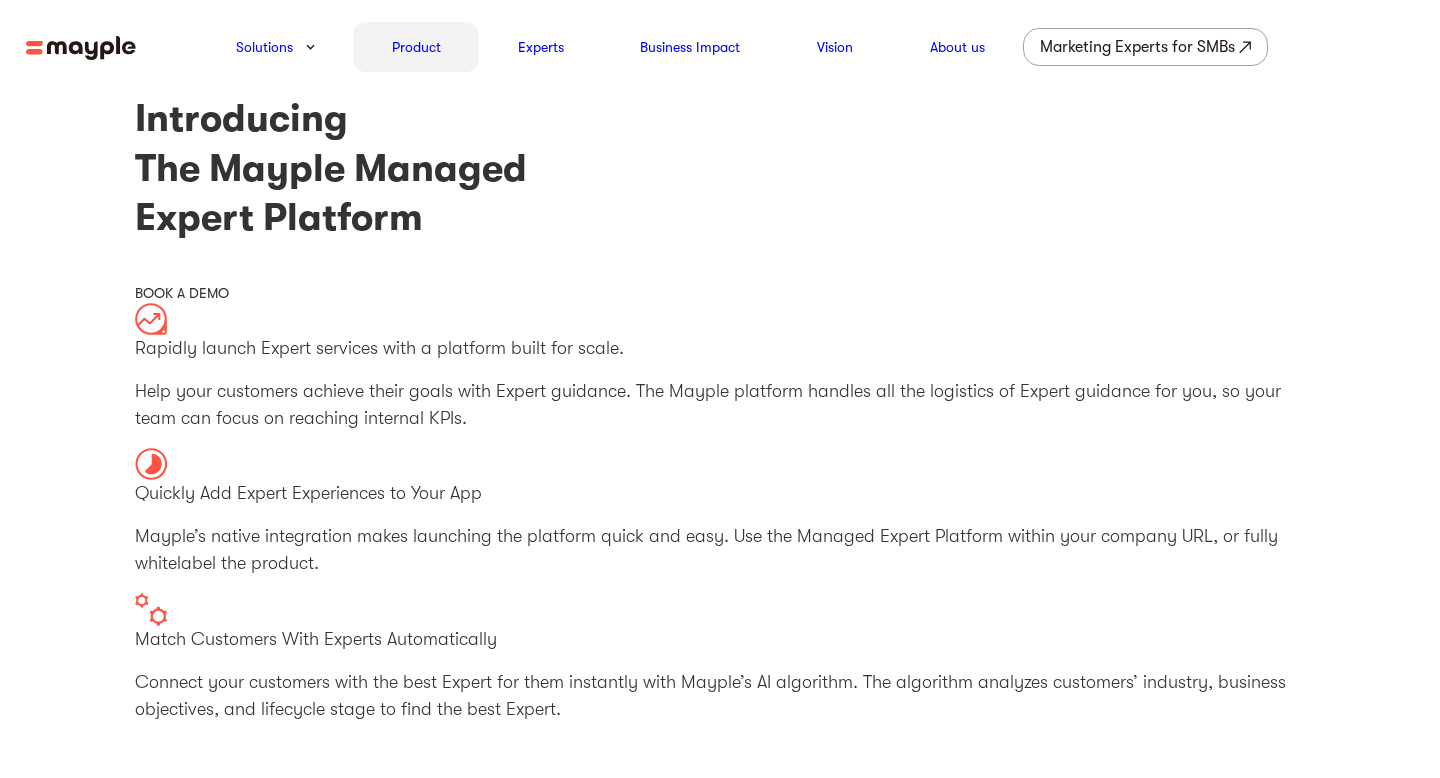scroll, scrollTop: 0, scrollLeft: 0, axis: both 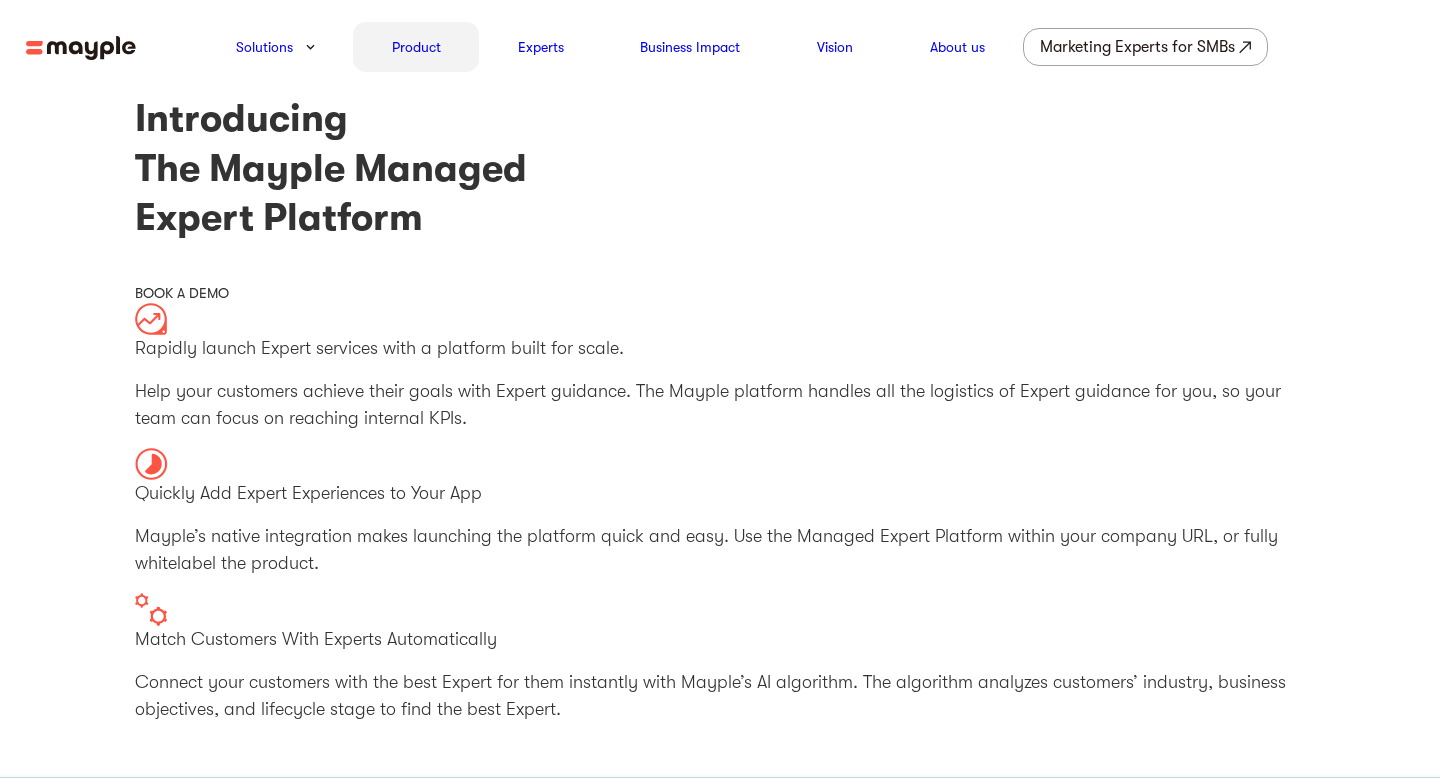 click on "Product" at bounding box center (416, 47) 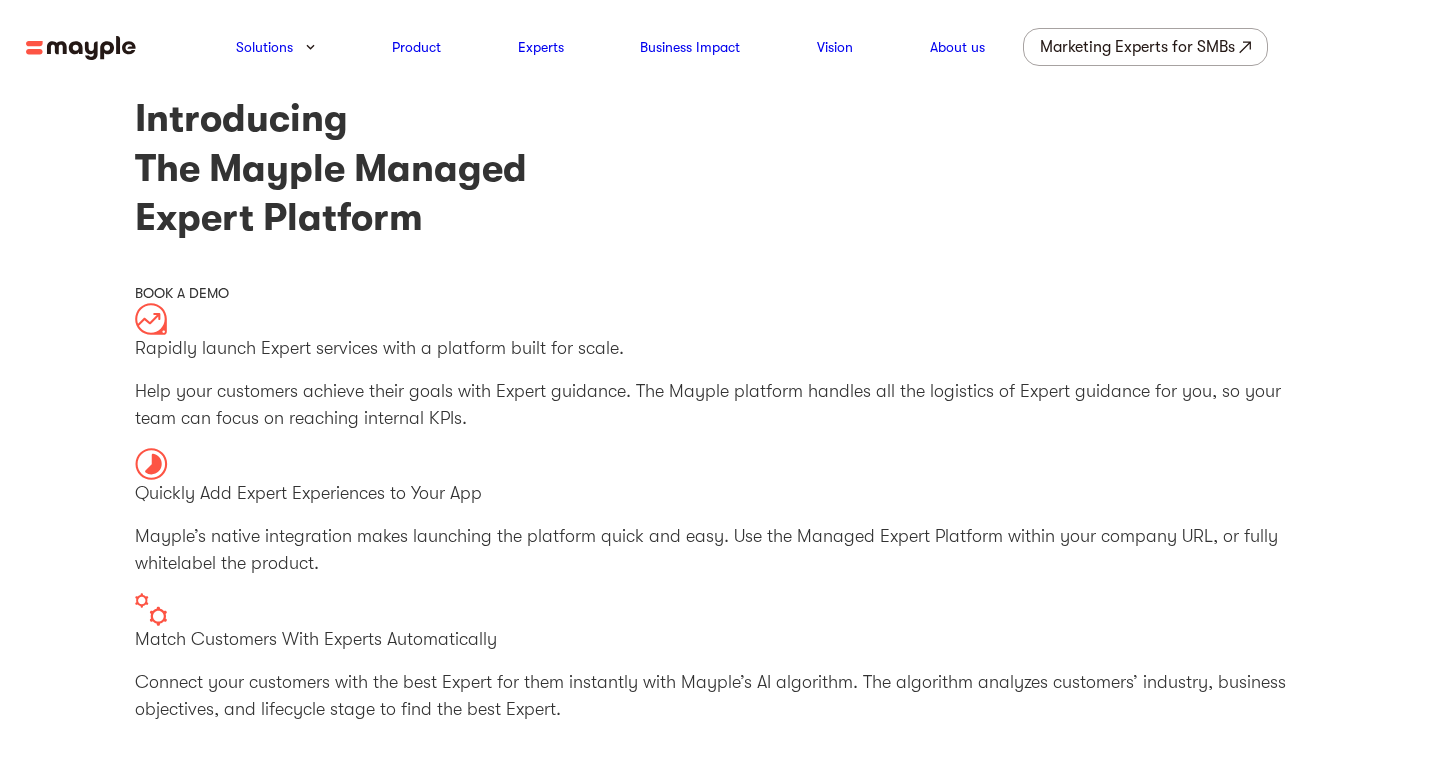 scroll, scrollTop: 0, scrollLeft: 0, axis: both 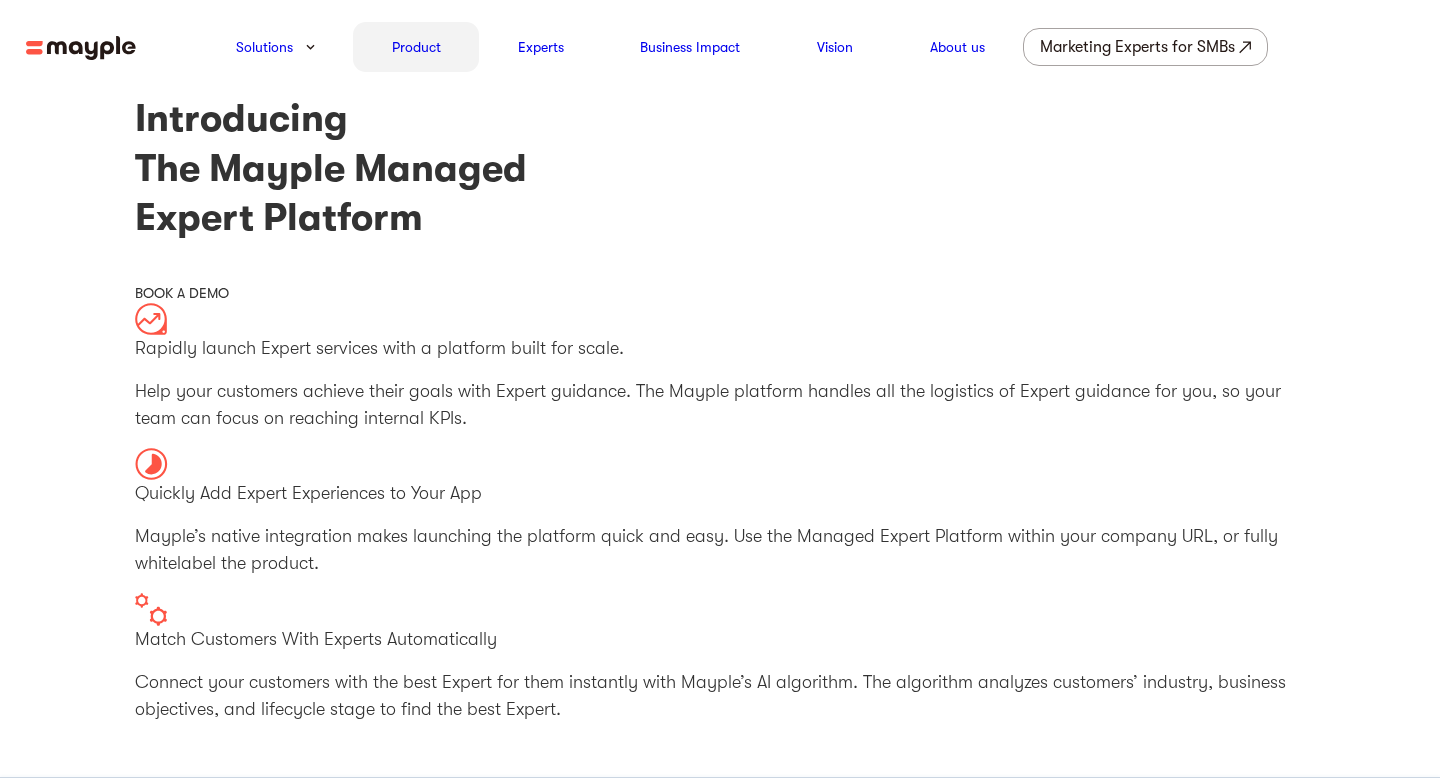 click on "Product" at bounding box center (416, 47) 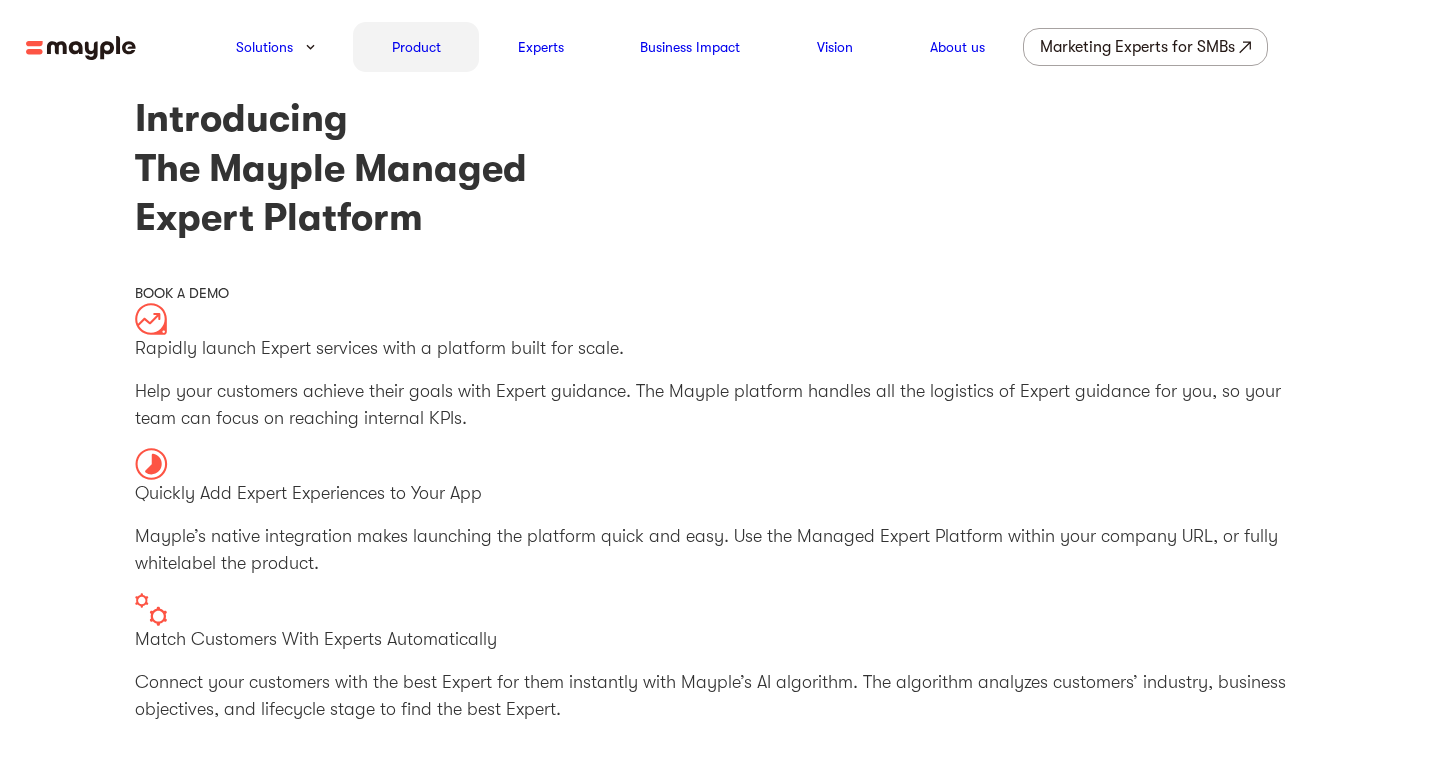 scroll, scrollTop: 0, scrollLeft: 0, axis: both 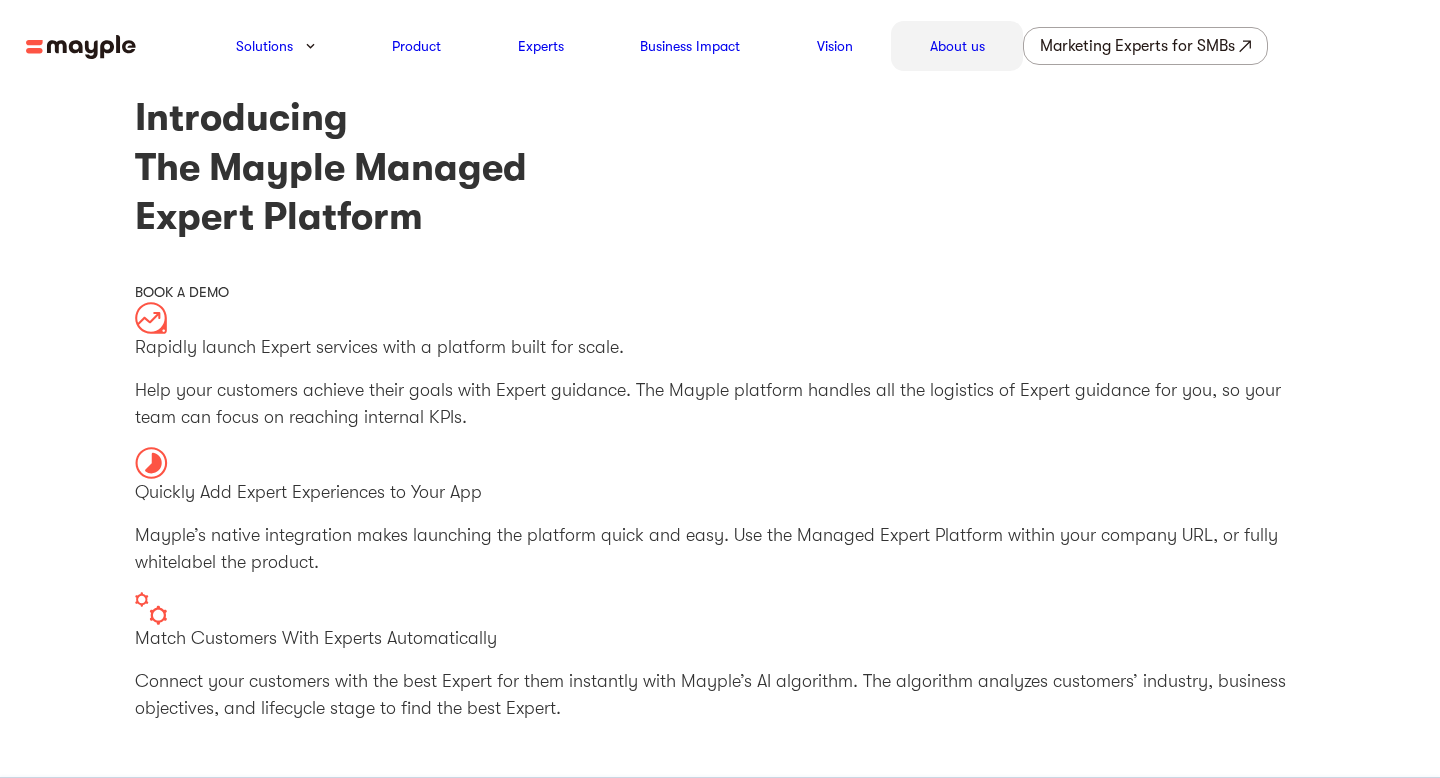 click on "About us" at bounding box center [957, 46] 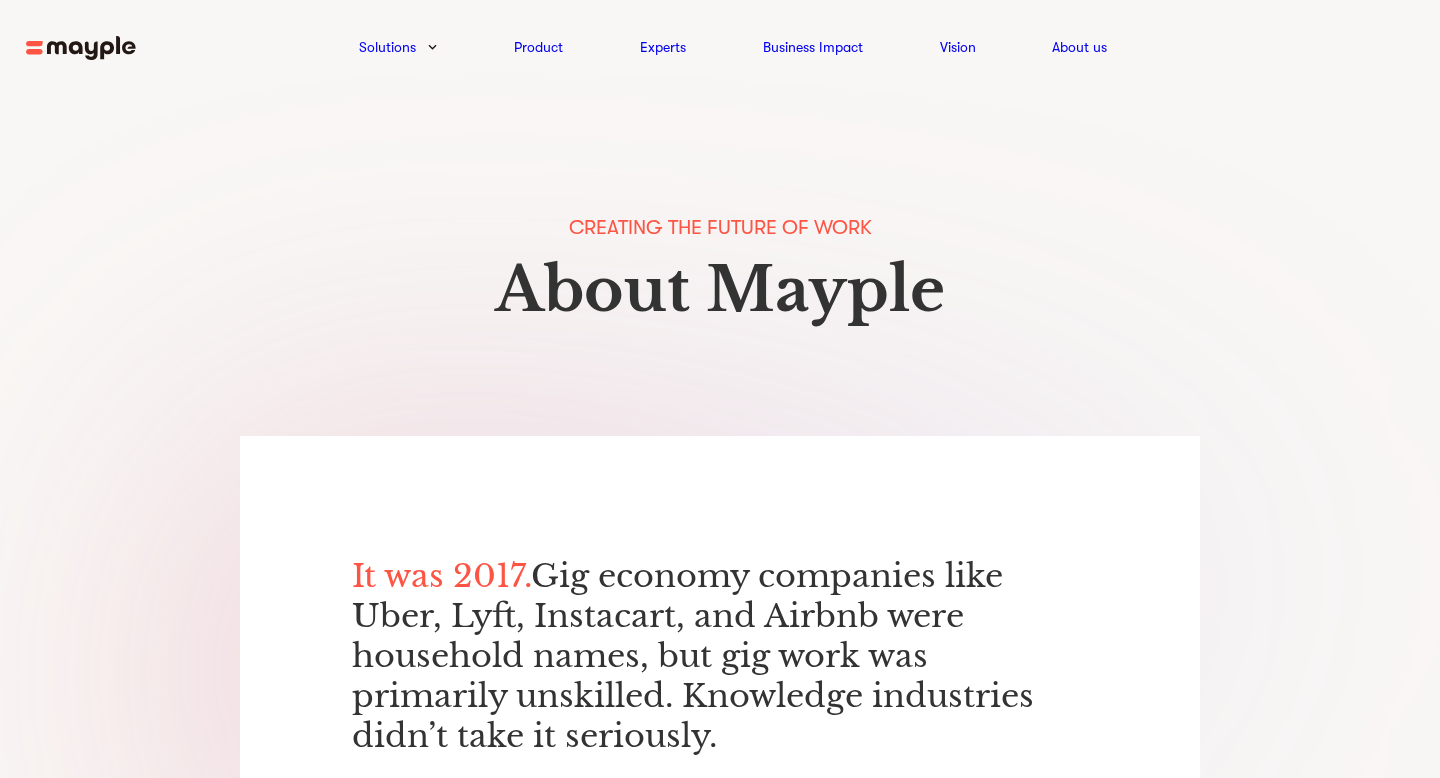 scroll, scrollTop: 0, scrollLeft: 0, axis: both 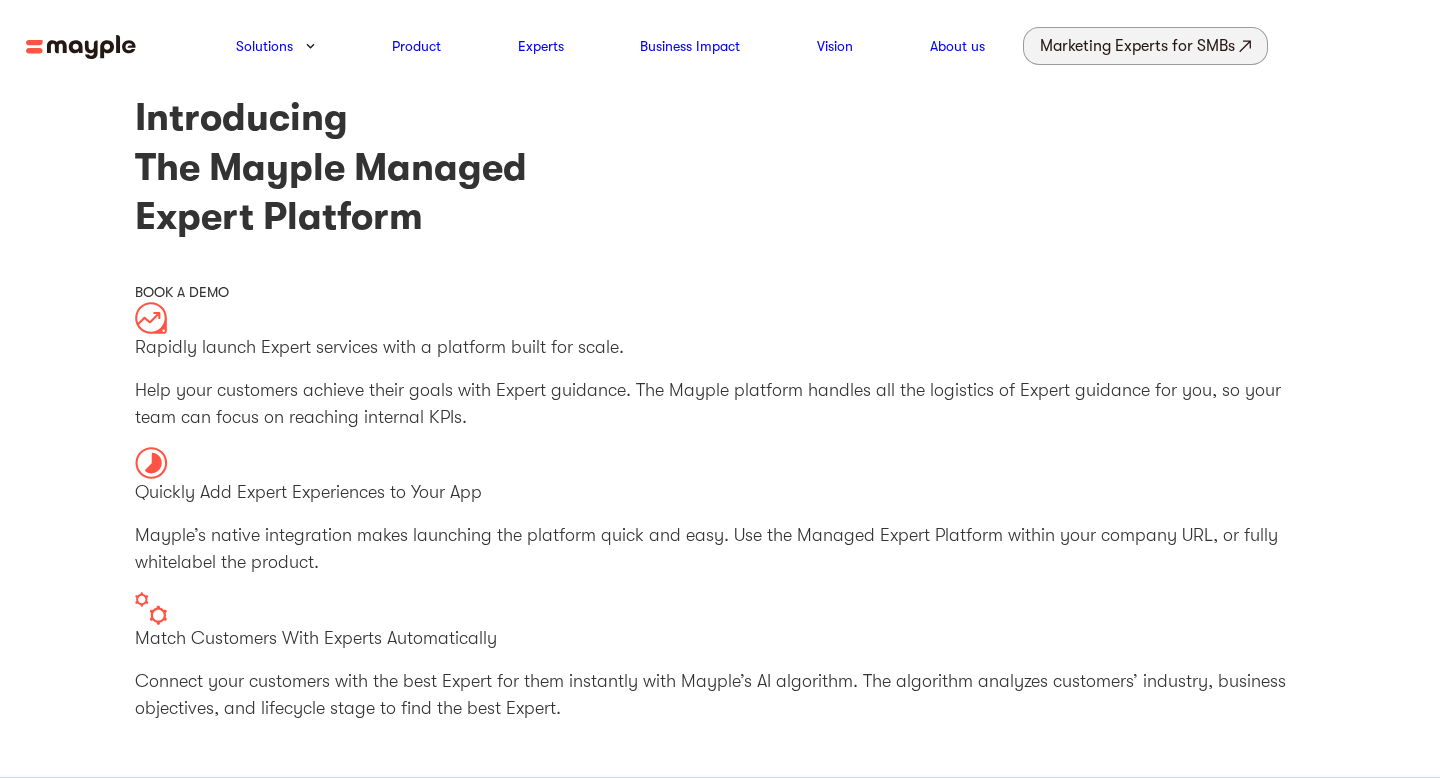 click at bounding box center [1245, 46] 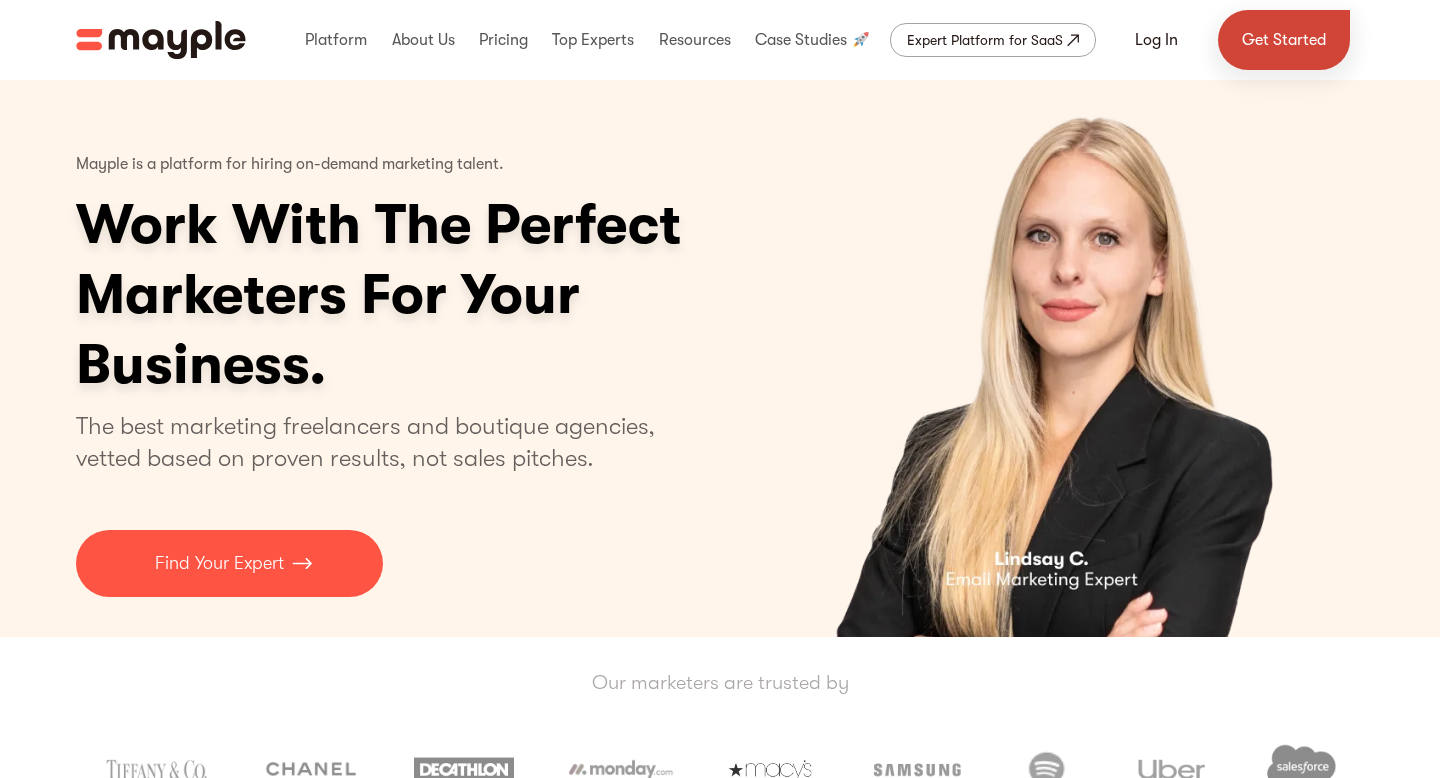 scroll, scrollTop: 0, scrollLeft: 0, axis: both 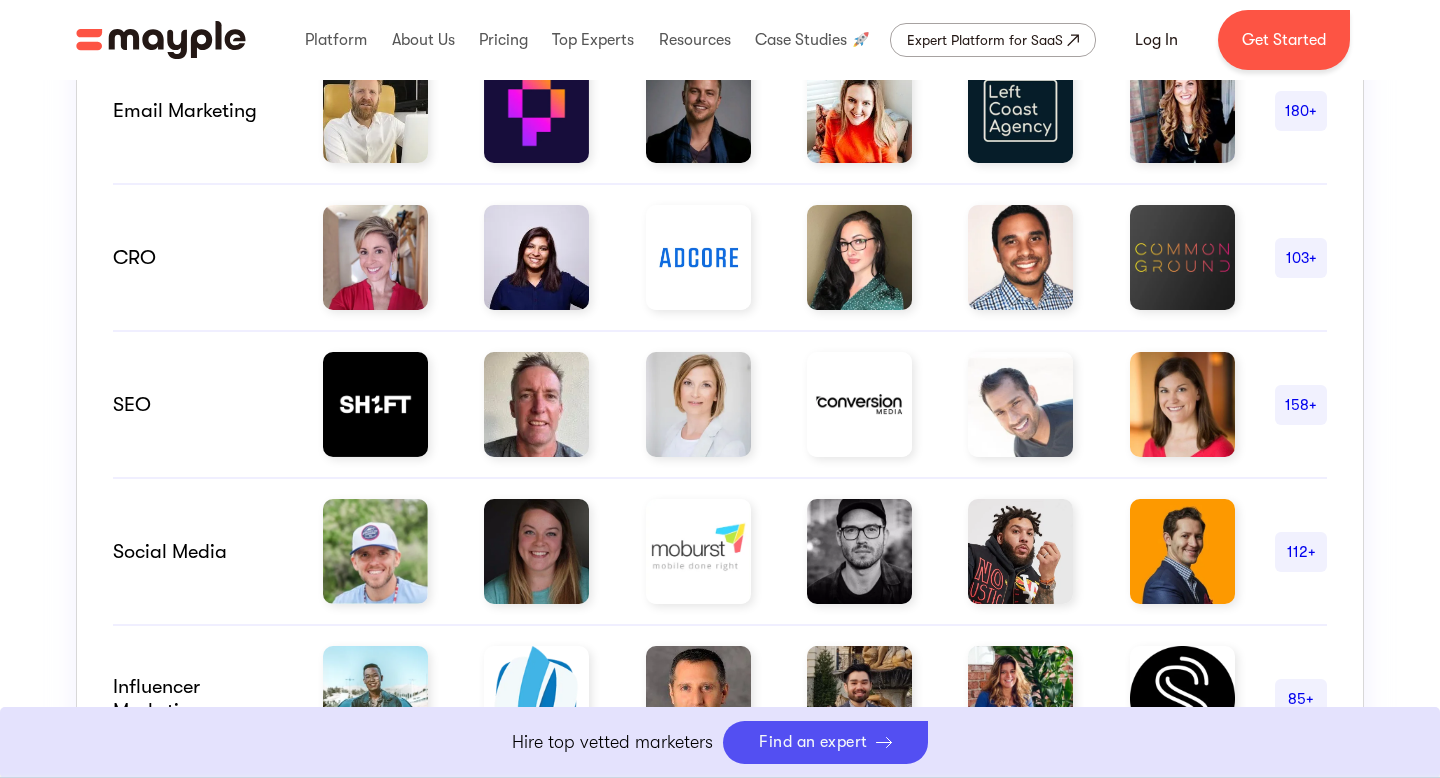 click on "Social Media" at bounding box center (198, 552) 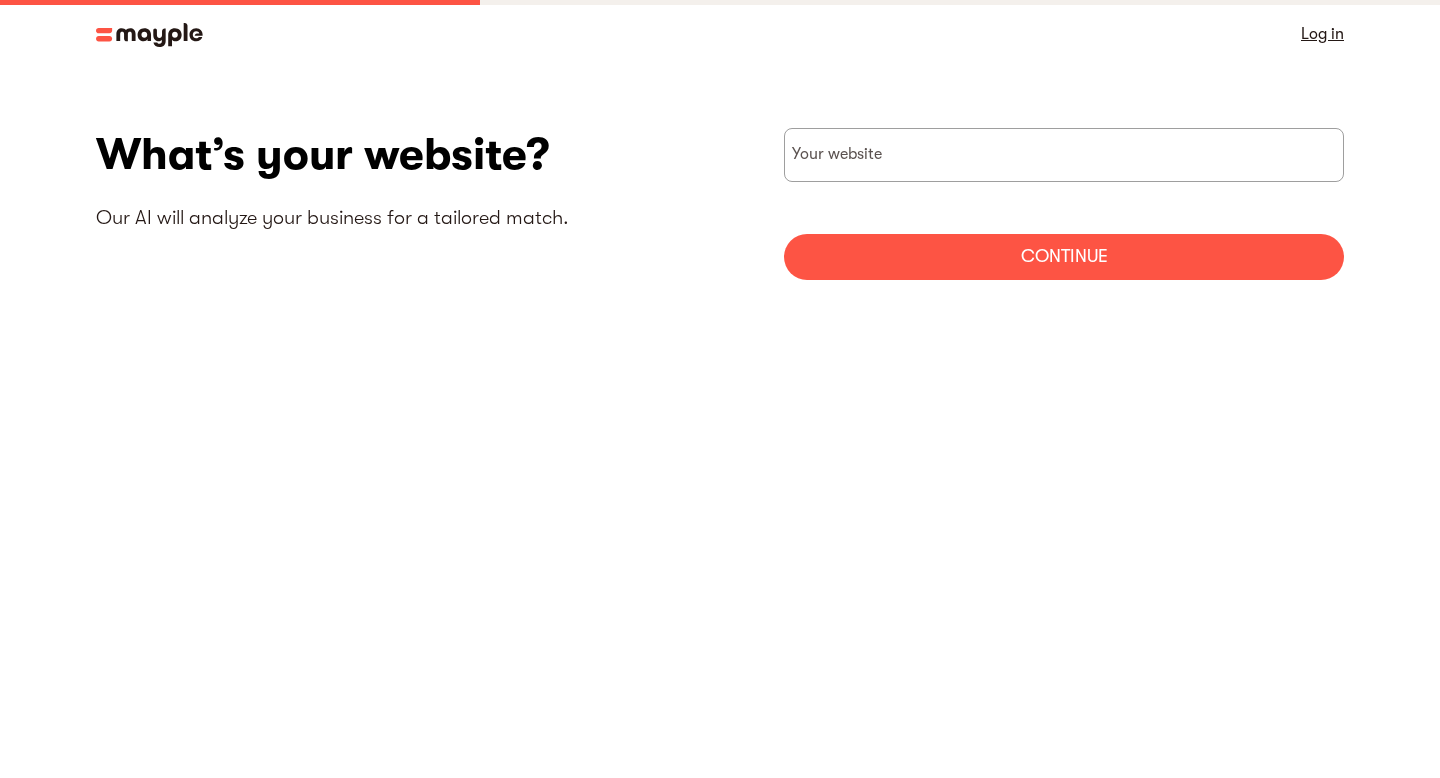 scroll, scrollTop: 0, scrollLeft: 0, axis: both 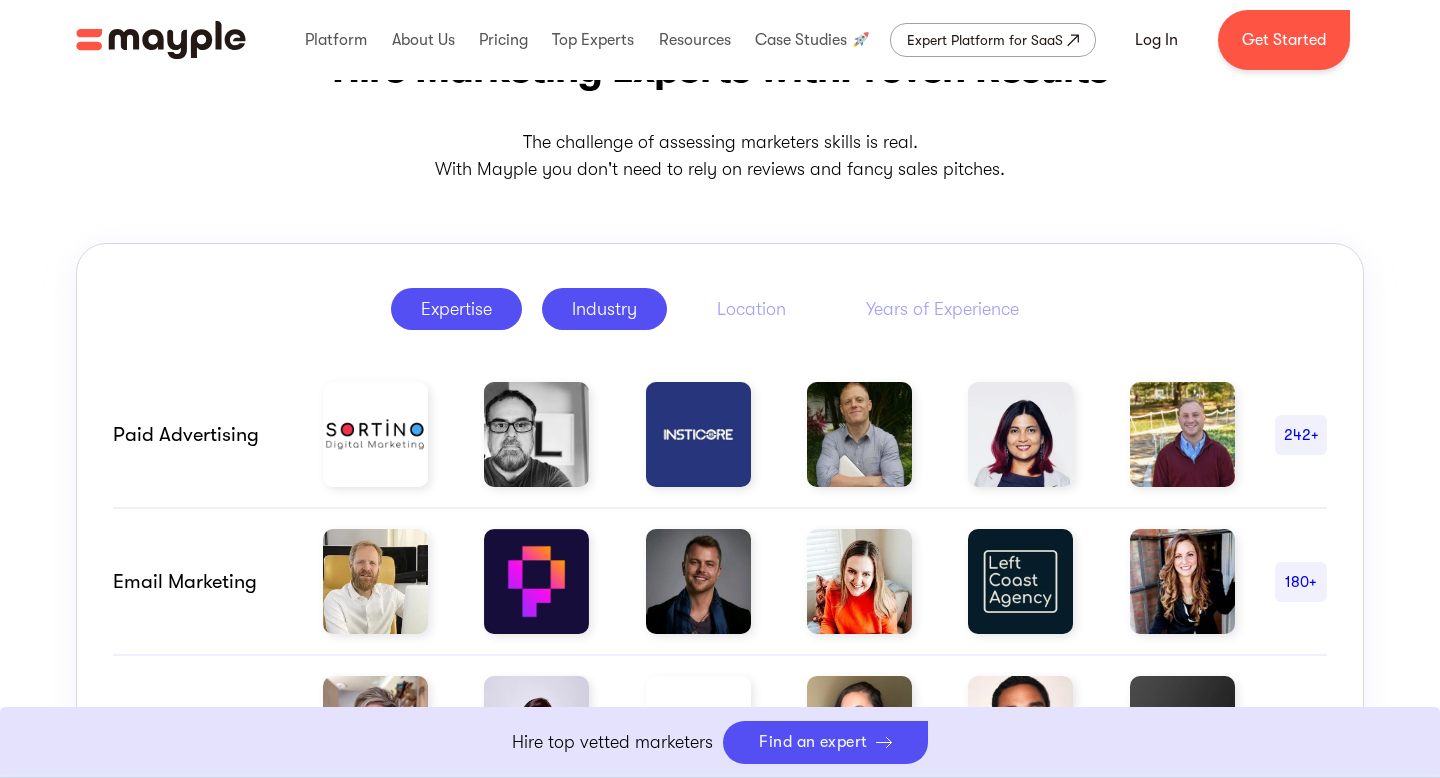 click on "Industry" at bounding box center (604, 309) 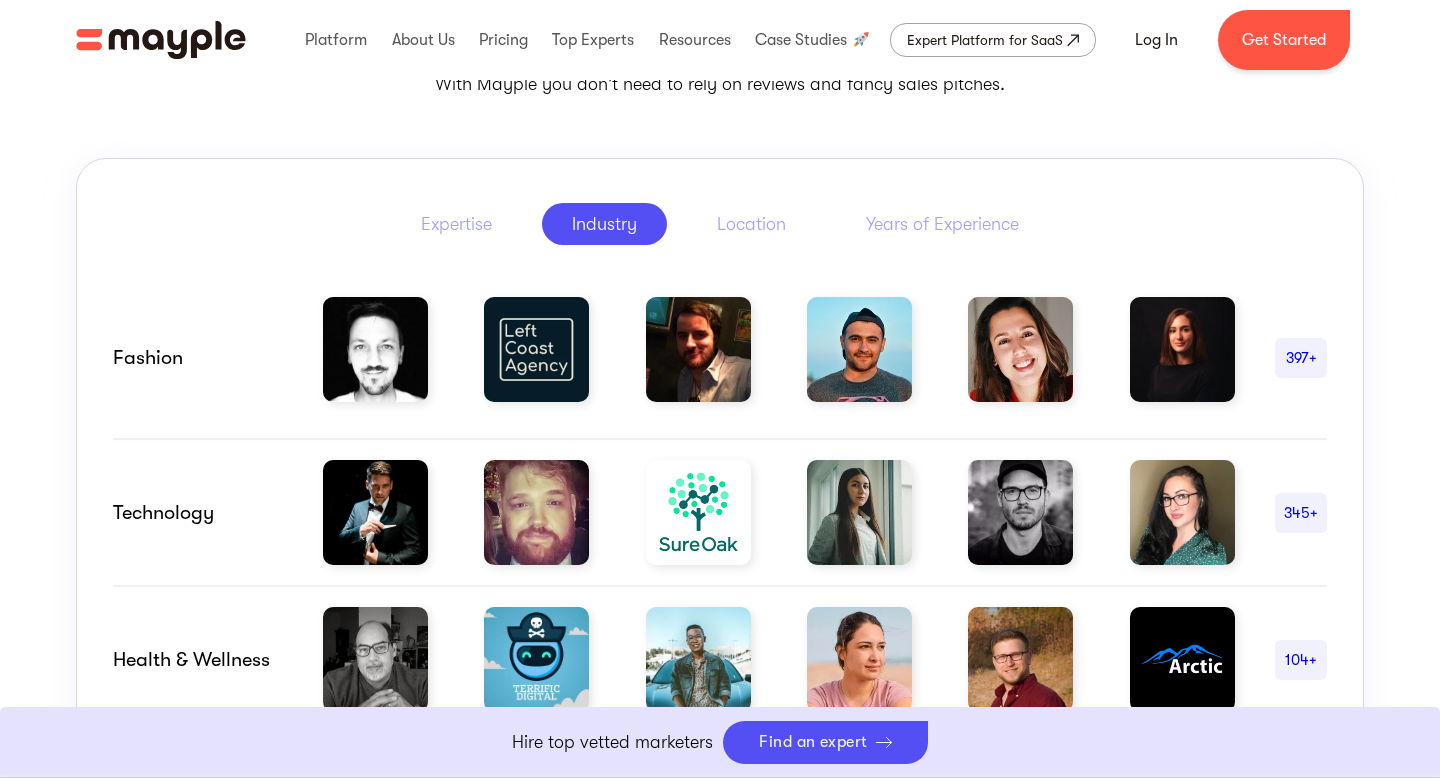 scroll, scrollTop: 952, scrollLeft: 0, axis: vertical 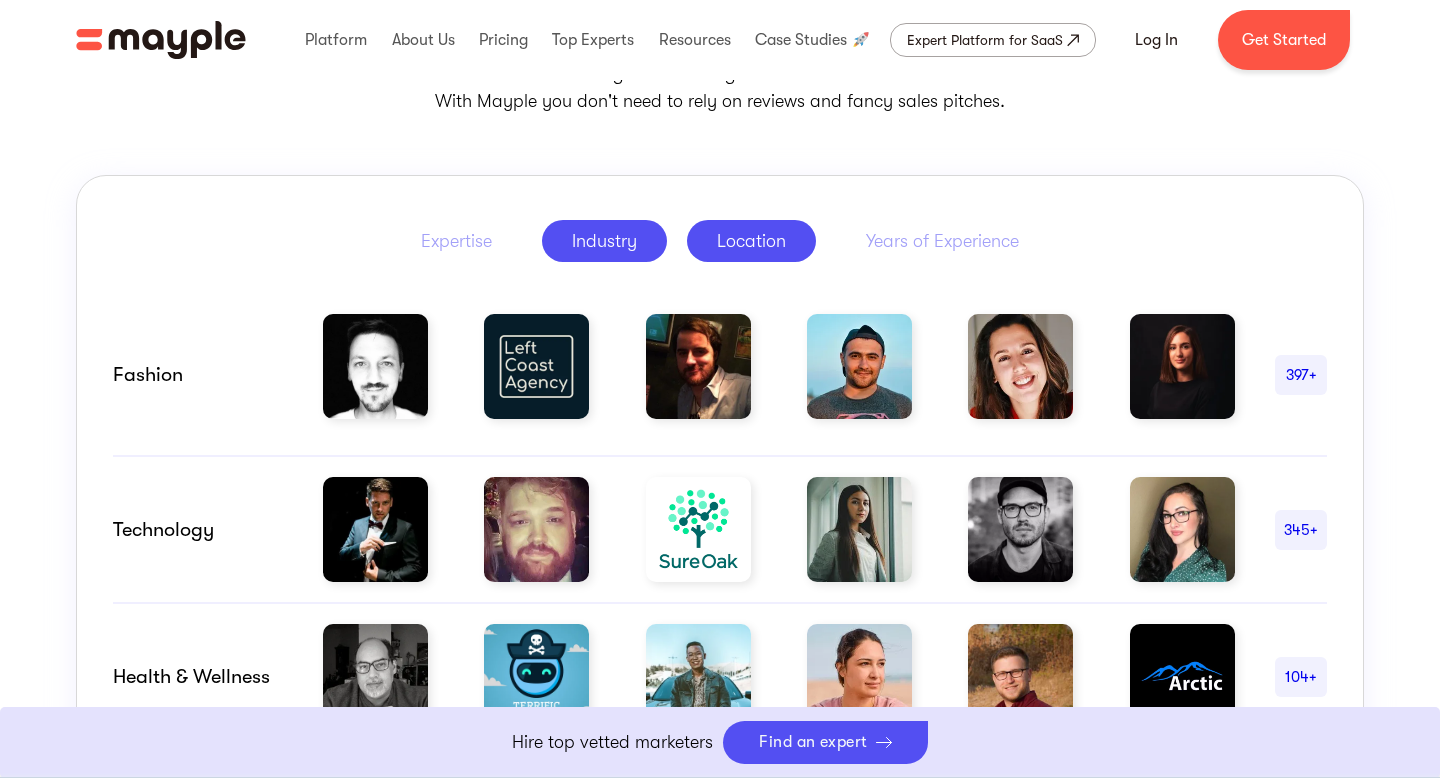 click on "Location" at bounding box center [751, 241] 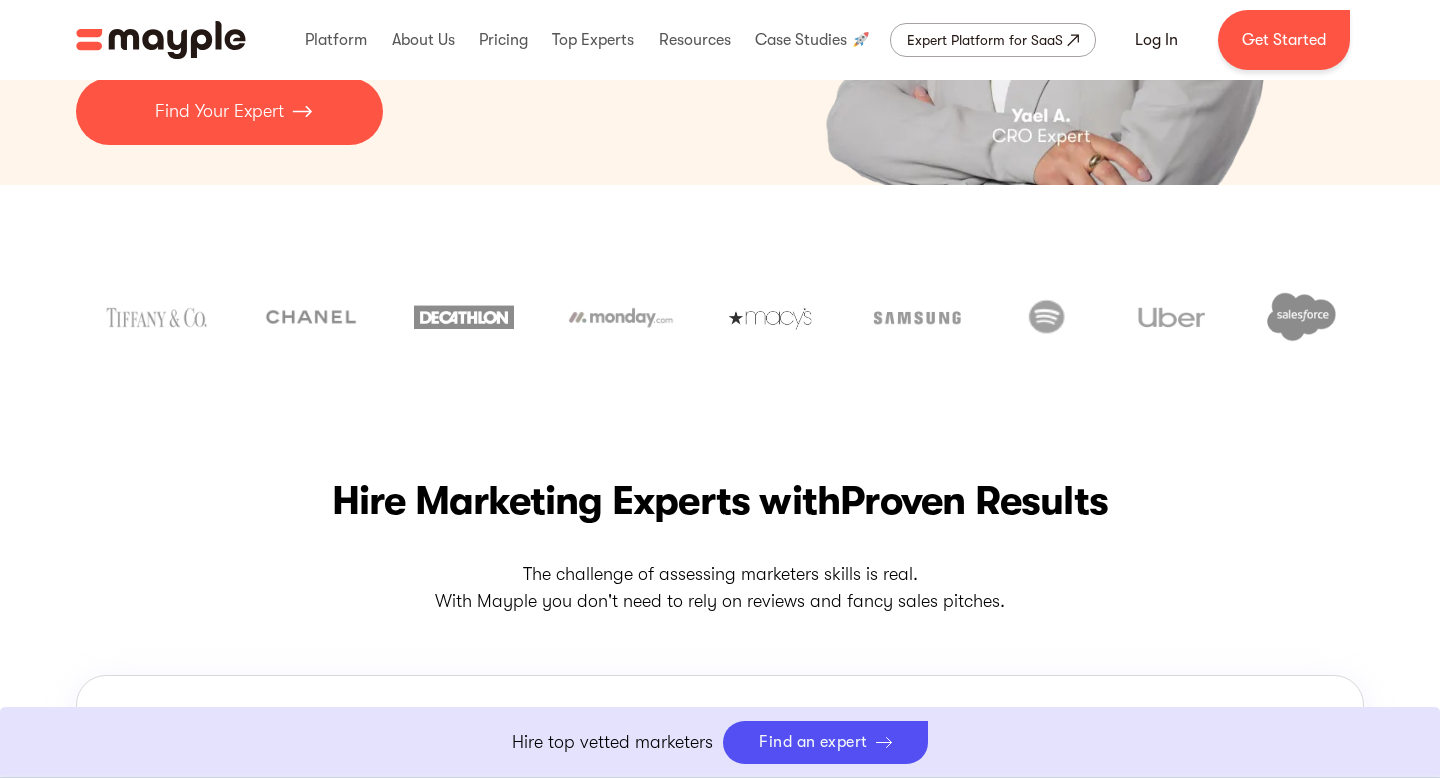 scroll, scrollTop: 0, scrollLeft: 0, axis: both 